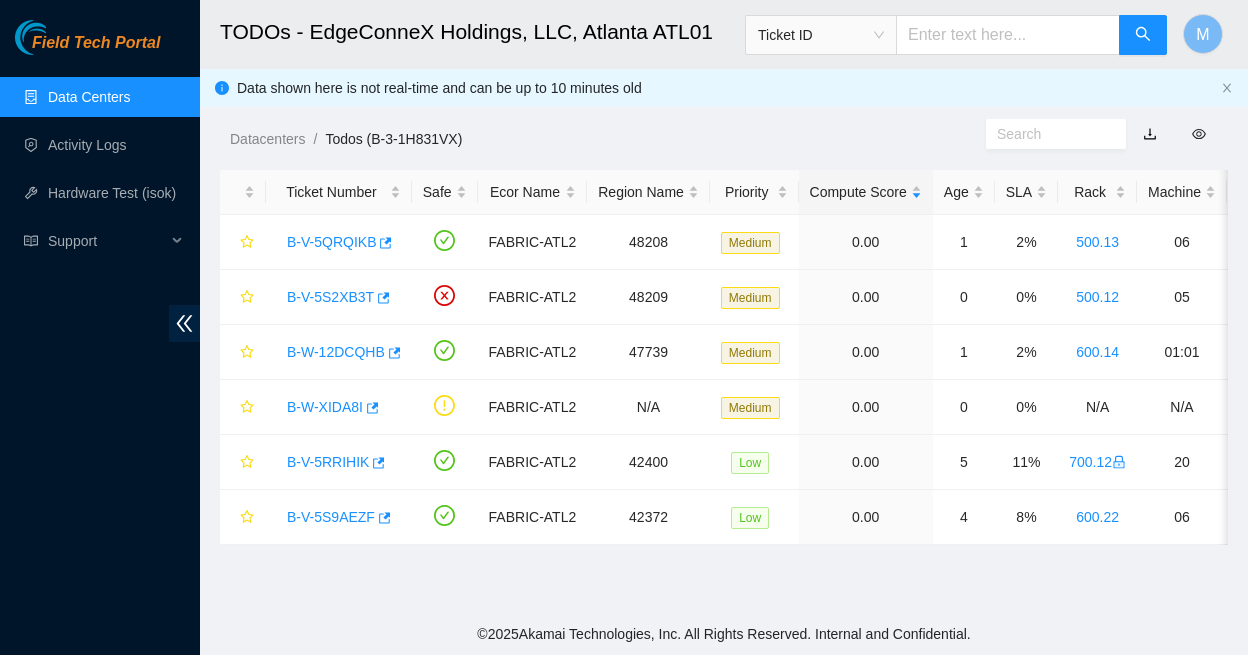 scroll, scrollTop: 0, scrollLeft: 0, axis: both 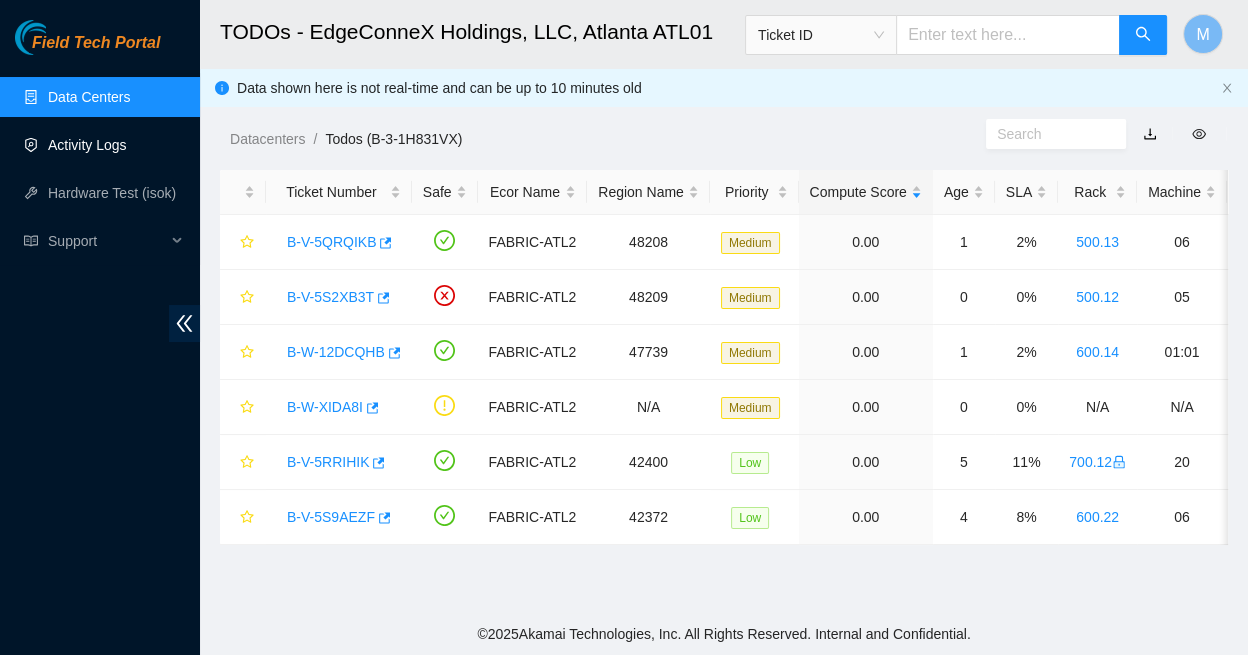 click on "Activity Logs" at bounding box center (87, 145) 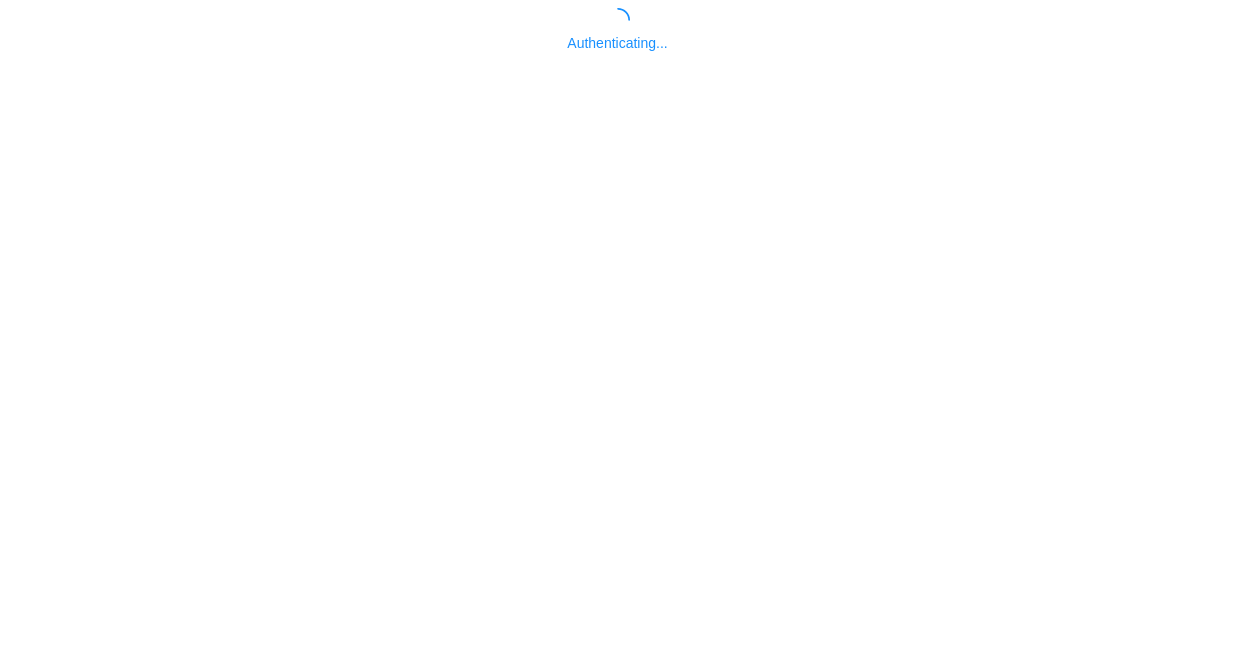 scroll, scrollTop: 0, scrollLeft: 0, axis: both 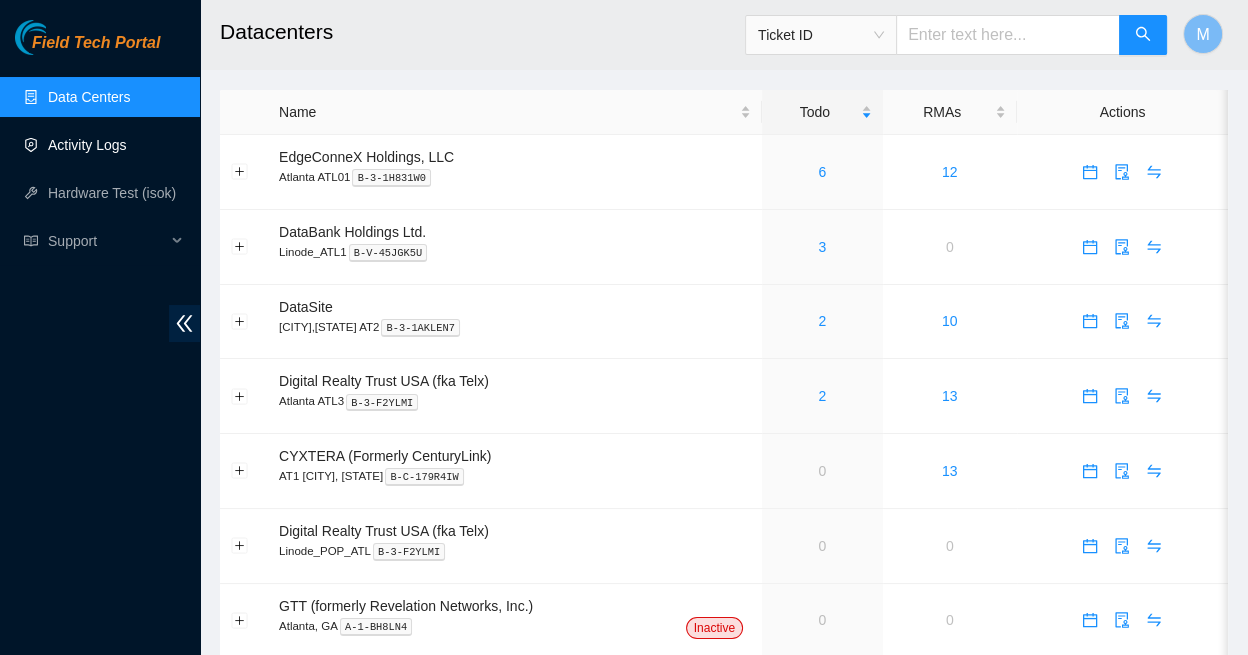 click on "Activity Logs" at bounding box center [87, 145] 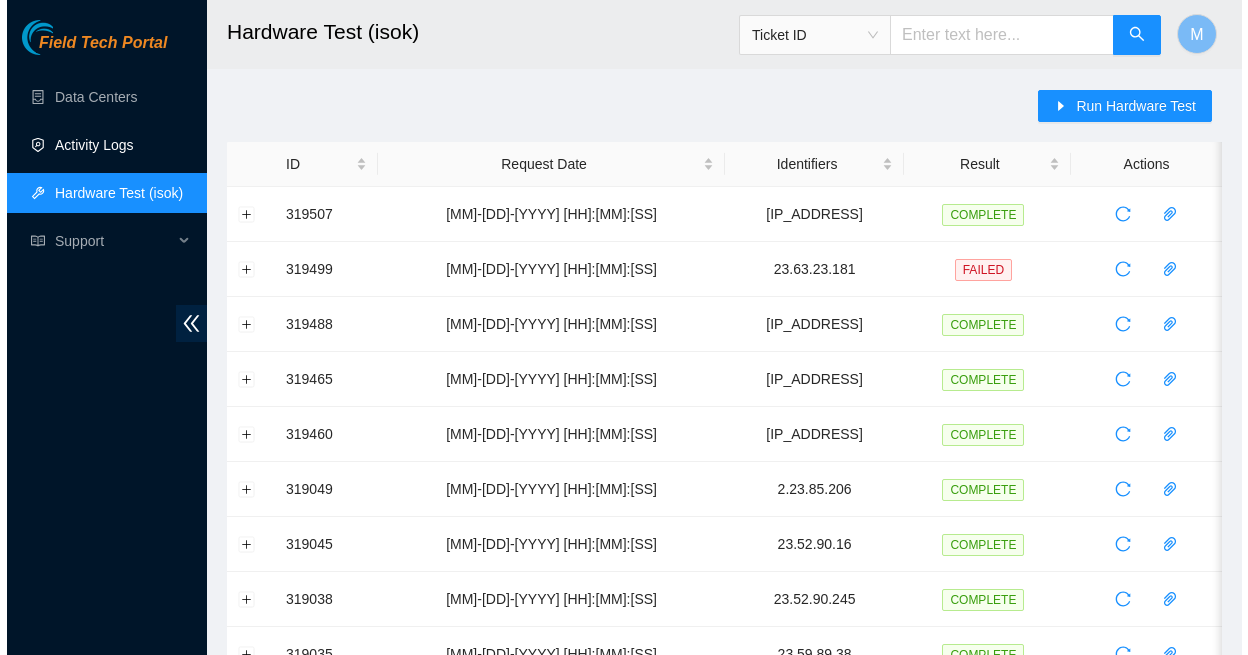 scroll, scrollTop: 0, scrollLeft: 0, axis: both 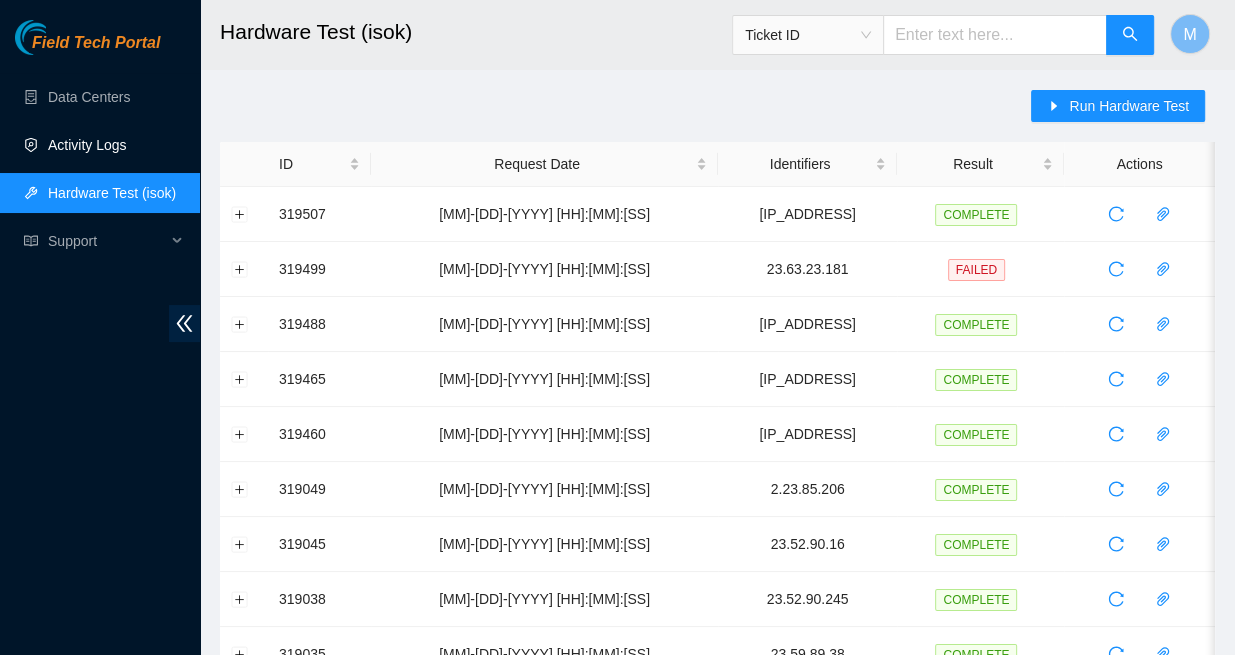 click on "Activity Logs" at bounding box center [87, 145] 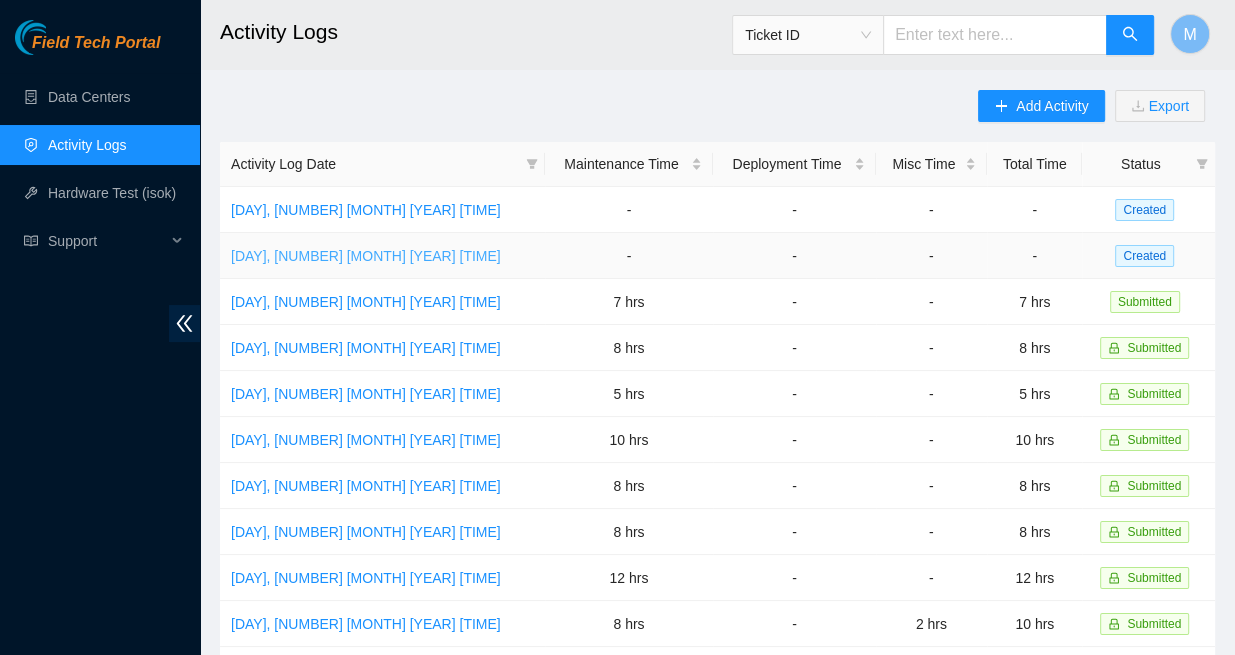 click on "[DAY], [NUMBER] [MONTH] [YEAR] [TIME]" at bounding box center (366, 256) 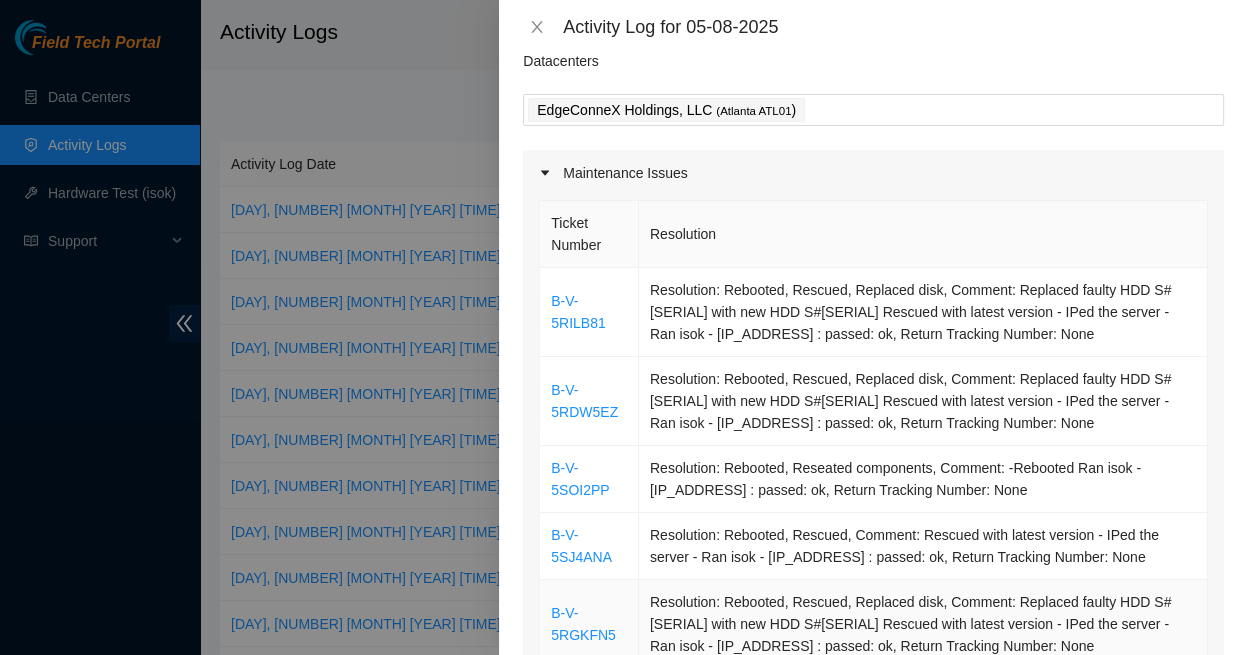 scroll, scrollTop: 75, scrollLeft: 0, axis: vertical 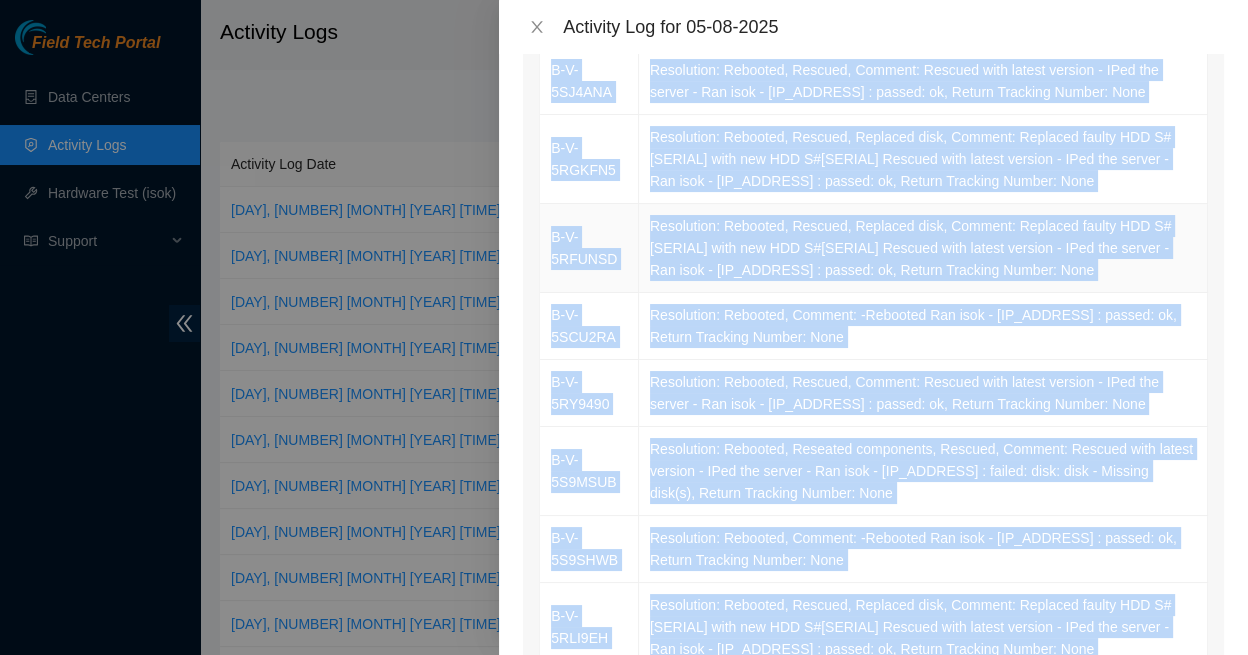 drag, startPoint x: 549, startPoint y: 273, endPoint x: 947, endPoint y: 607, distance: 519.5767 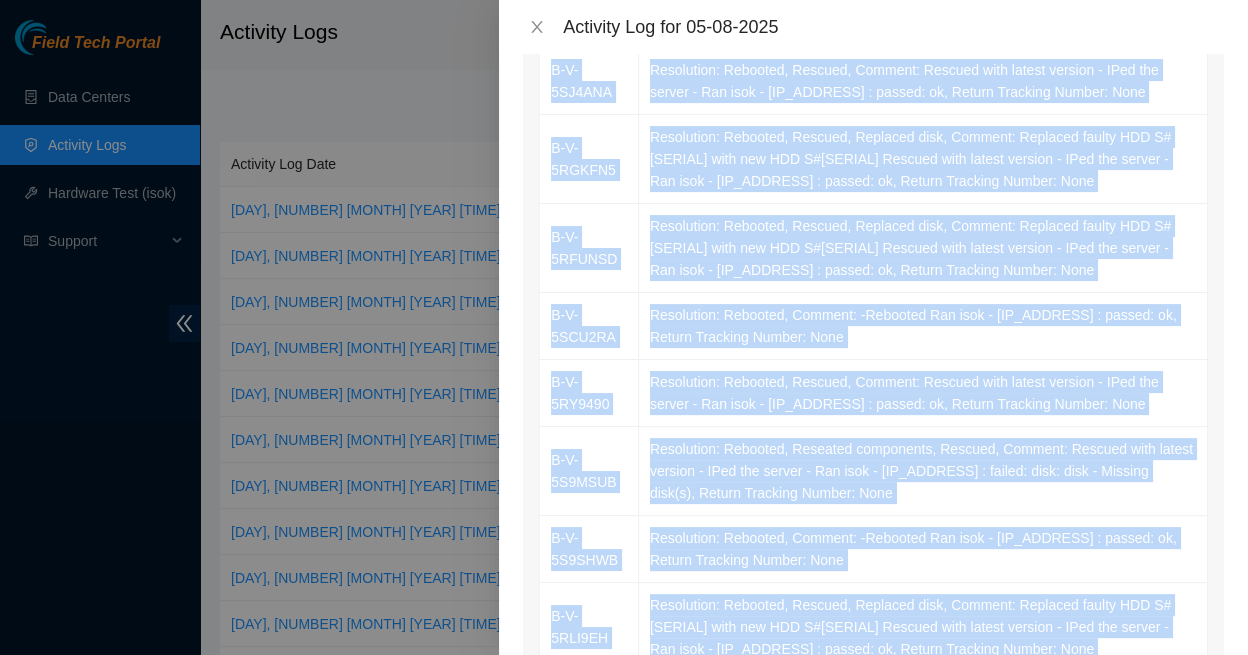 copy on "B-V-5RILB81 Resolution: Rebooted, Rescued, Replaced disk, Comment: Replaced faulty HDD S#[SERIAL]
with new HDD S#[SERIAL]
Rescued with latest version -
IPed the server -
Ran isok - [IP_ADDRESS] :   passed: ok, Return Tracking Number: None B-V-5RDW5EZ Resolution: Rebooted, Rescued, Replaced disk, Comment: Replaced faulty HDD S#[SERIAL]
with new HDD S#[SERIAL]
Rescued with latest version -
IPed the server -
Ran isok - [IP_ADDRESS] :   passed: ok, Return Tracking Number: None B-V-5SOI2PP Resolution: Rebooted, Reseated components, Comment: -Rebooted
Ran isok - [IP_ADDRESS] :   passed: ok, Return Tracking Number: None B-V-5SJ4ANA Resolution: Rebooted, Rescued, Comment: Rescued with latest version -
IPed the server -
Ran isok - [IP_ADDRESS] :   passed: ok, Return Tracking Number: None B-V-5RGKFN5 Resolution: Rebooted, Rescued, Replaced disk, Comment: Replaced faulty HDD S#[SERIAL]
with new HDD S#[SERIAL]
Rescued with latest version -
IPed the server -
Ran isok - [IP_ADDRESS] :   passed: o..." 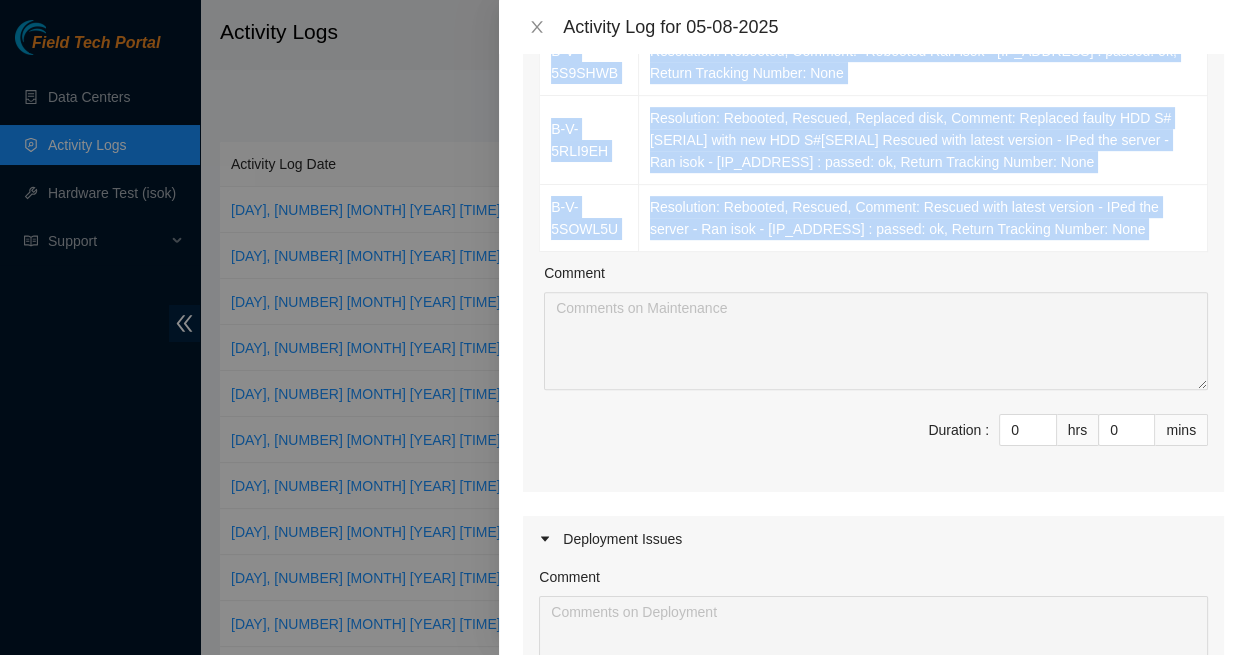 scroll, scrollTop: 1032, scrollLeft: 0, axis: vertical 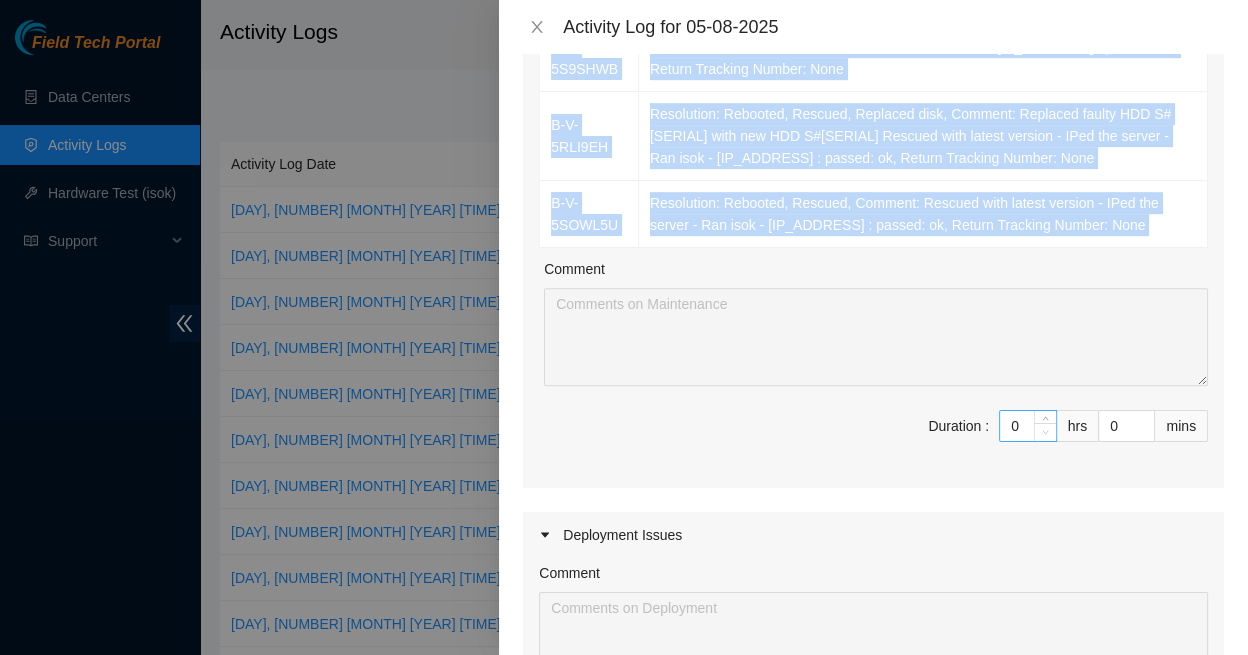 click at bounding box center (1045, 432) 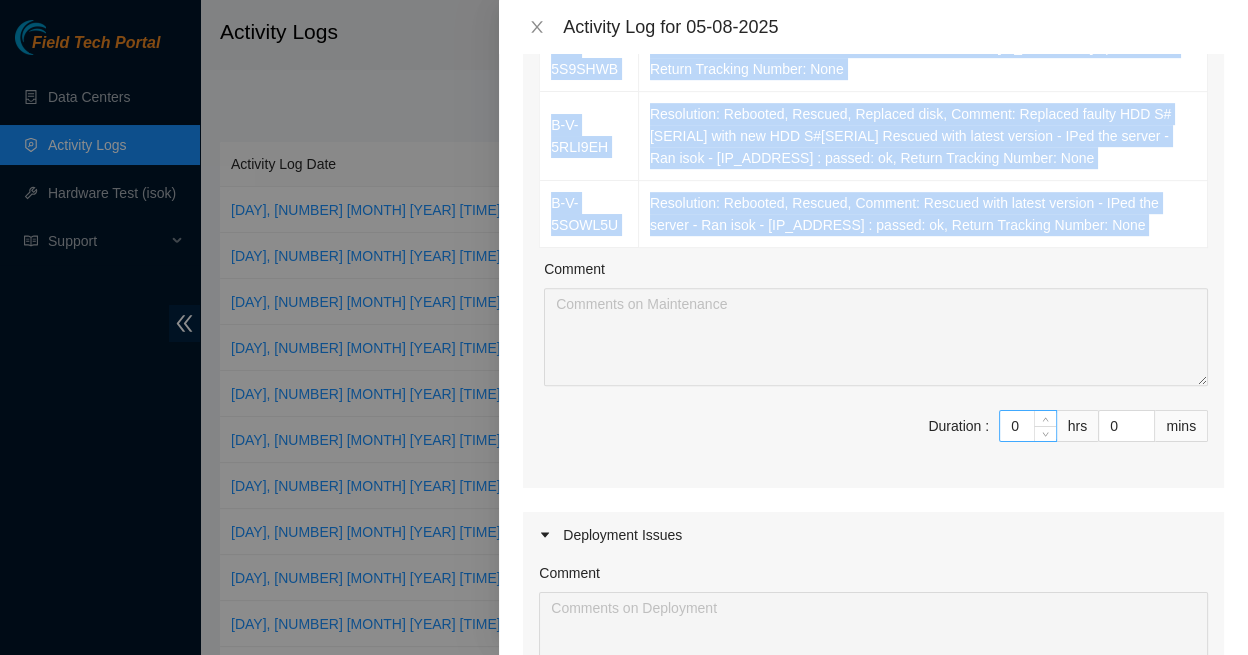 click on "0" at bounding box center (1028, 426) 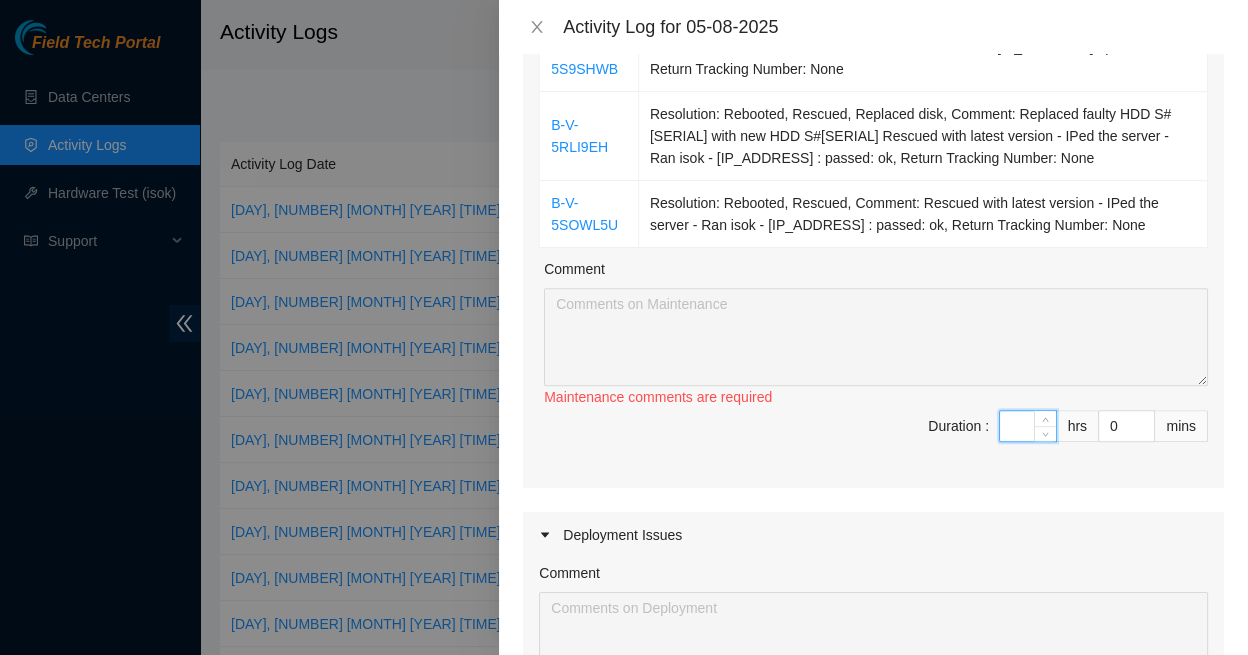 type on "1" 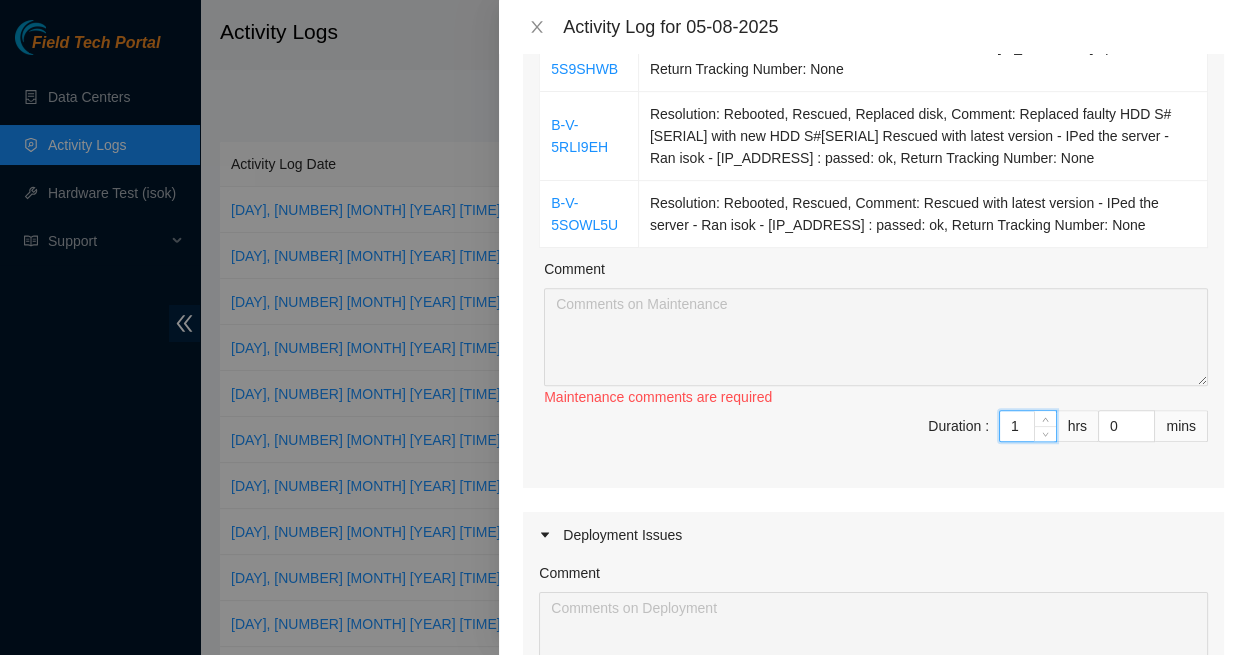 type on "12" 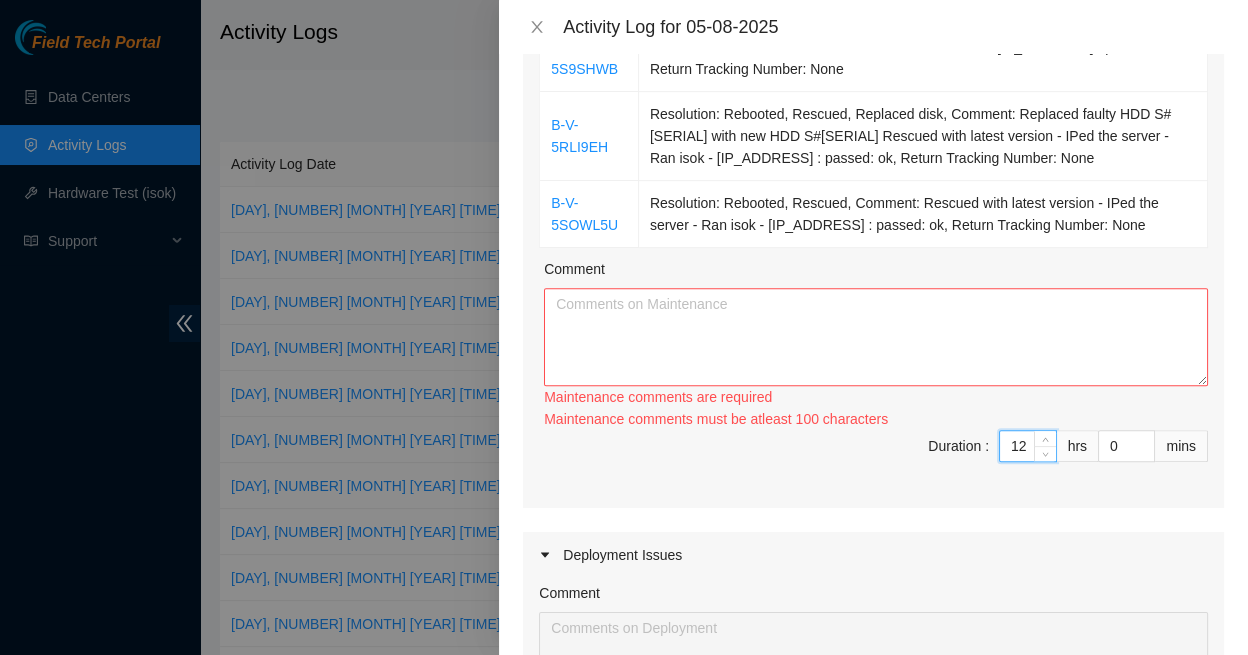 type on "12" 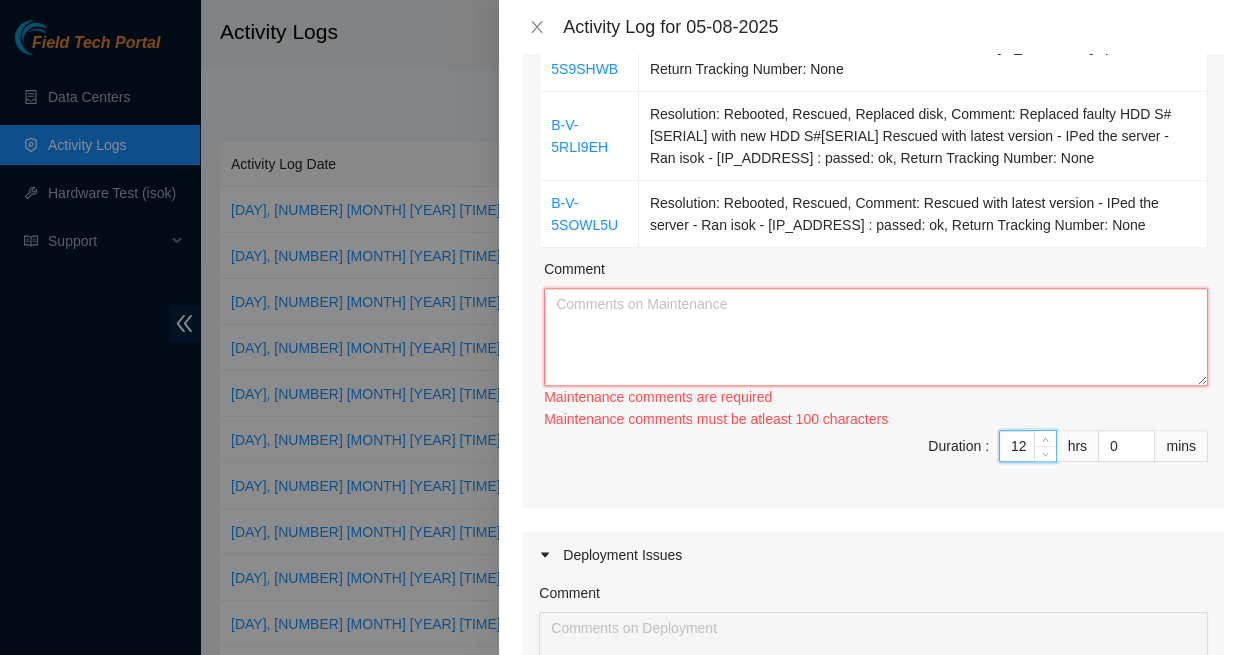 click on "Comment" at bounding box center (876, 337) 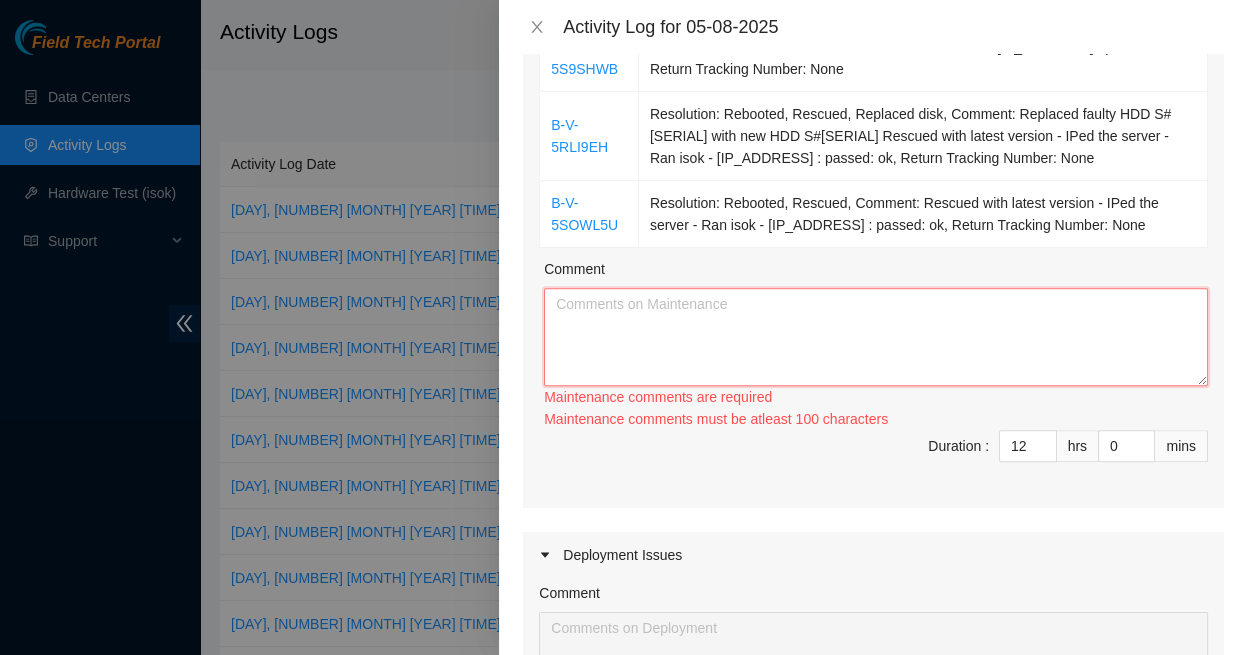 paste on "B-V-5RILB81	Resolution: Rebooted, Rescued, Replaced disk, Comment: Replaced faulty HDD S#[SERIAL] with new HDD S#[SERIAL] Rescued with latest version - IPed the server - Ran isok - [IP_ADDRESS] : passed: ok, Return Tracking Number: None
B-V-5RDW5EZ	Resolution: Rebooted, Rescued, Replaced disk, Comment: Replaced faulty HDD S#[SERIAL] with new HDD S#[SERIAL] Rescued with latest version - IPed the server - Ran isok - [IP_ADDRESS] : passed: ok, Return Tracking Number: None
B-V-5SOI2PP	Resolution: Rebooted, Reseated components, Comment: -Rebooted Ran isok - [IP_ADDRESS] : passed: ok, Return Tracking Number: None
B-V-5SJ4ANA	Resolution: Rebooted, Rescued, Comment: Rescued with latest version - IPed the server - Ran isok - [IP_ADDRESS] : passed: ok, Return Tracking Number: None
B-V-5RGKFN5	Resolution: Rebooted, Rescued, Replaced disk, Comment: Replaced faulty HDD S#[SERIAL] with new HDD S#[SERIAL] Rescued with latest version - IPed the server - Ran isok - [IP_ADDRESS] : passed: ok, Return ..." 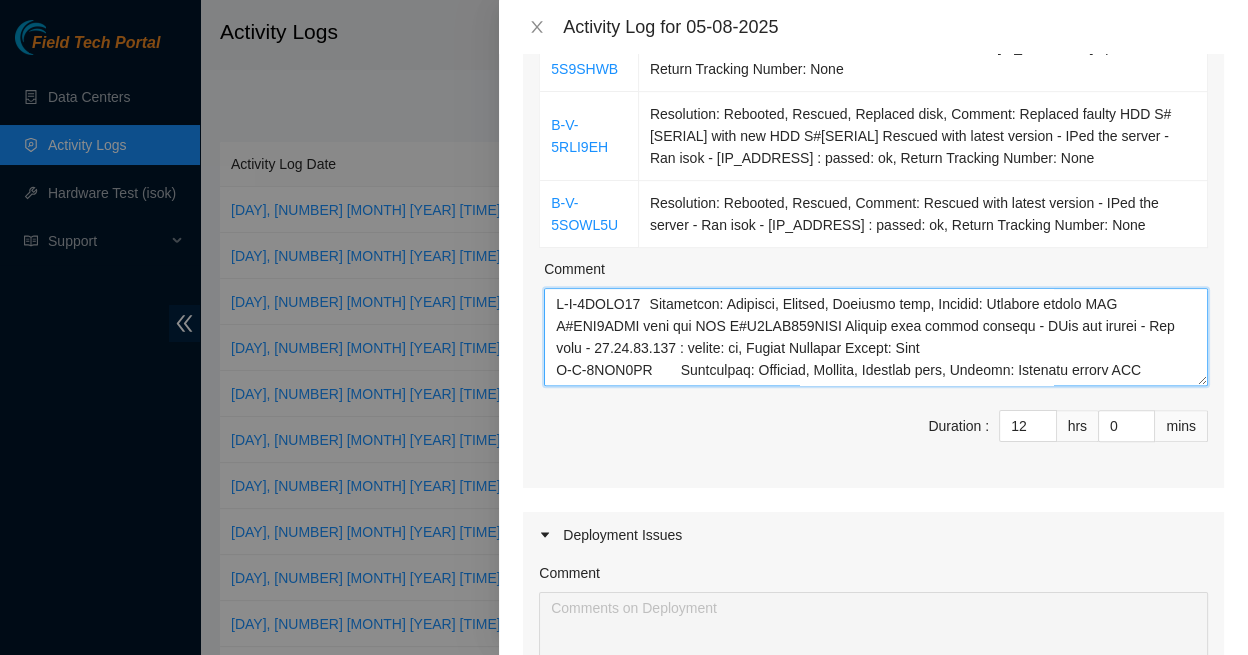 scroll, scrollTop: 475, scrollLeft: 0, axis: vertical 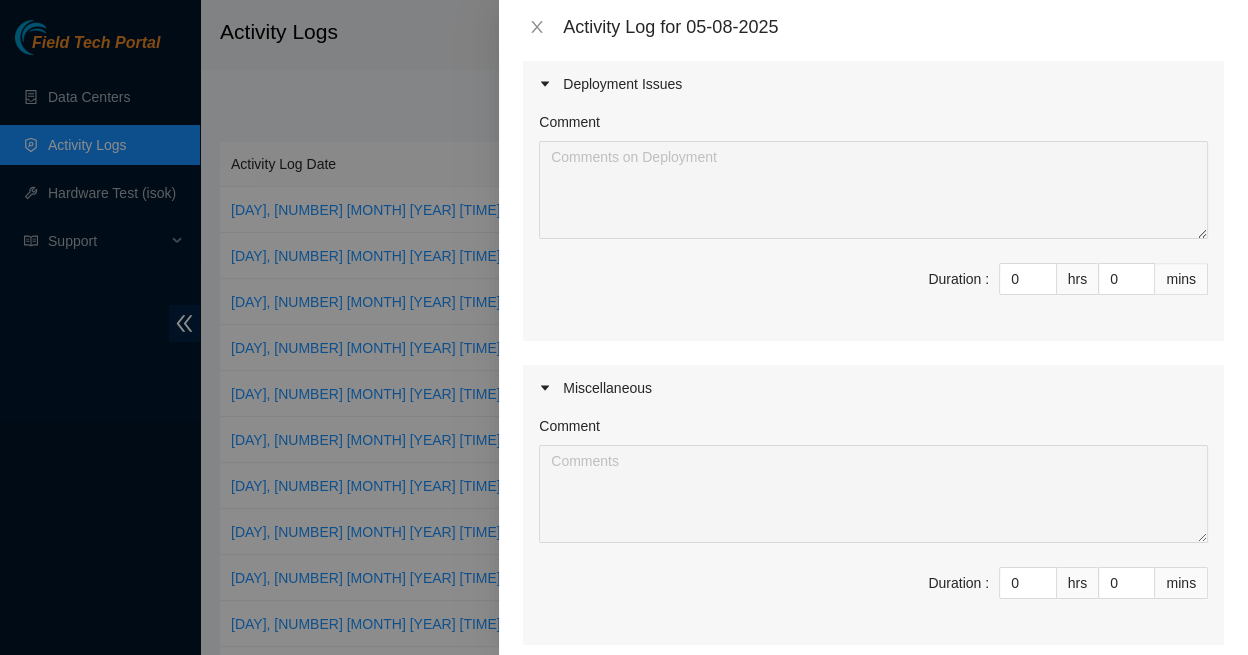 type on "B-V-5RILB81	Resolution: Rebooted, Rescued, Replaced disk, Comment: Replaced faulty HDD S#[SERIAL] with new HDD S#[SERIAL] Rescued with latest version - IPed the server - Ran isok - [IP_ADDRESS] : passed: ok, Return Tracking Number: None
B-V-5RDW5EZ	Resolution: Rebooted, Rescued, Replaced disk, Comment: Replaced faulty HDD S#[SERIAL] with new HDD S#[SERIAL] Rescued with latest version - IPed the server - Ran isok - [IP_ADDRESS] : passed: ok, Return Tracking Number: None
B-V-5SOI2PP	Resolution: Rebooted, Reseated components, Comment: -Rebooted Ran isok - [IP_ADDRESS] : passed: ok, Return Tracking Number: None
B-V-5SJ4ANA	Resolution: Rebooted, Rescued, Comment: Rescued with latest version - IPed the server - Ran isok - [IP_ADDRESS] : passed: ok, Return Tracking Number: None
B-V-5RGKFN5	Resolution: Rebooted, Rescued, Replaced disk, Comment: Replaced faulty HDD S#[SERIAL] with new HDD S#[SERIAL] Rescued with latest version - IPed the server - Ran isok - [IP_ADDRESS] : passed: ok, Return ..." 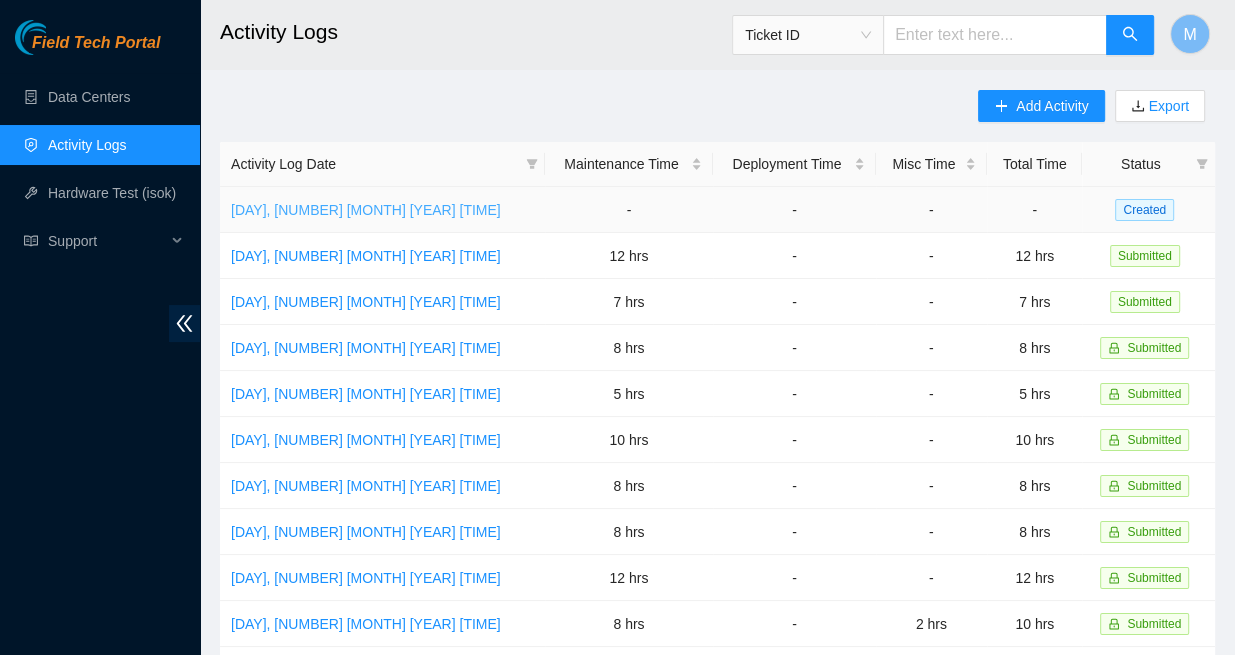 click on "[DAY], [NUMBER] [MONTH] [YEAR] [TIME]" at bounding box center (366, 210) 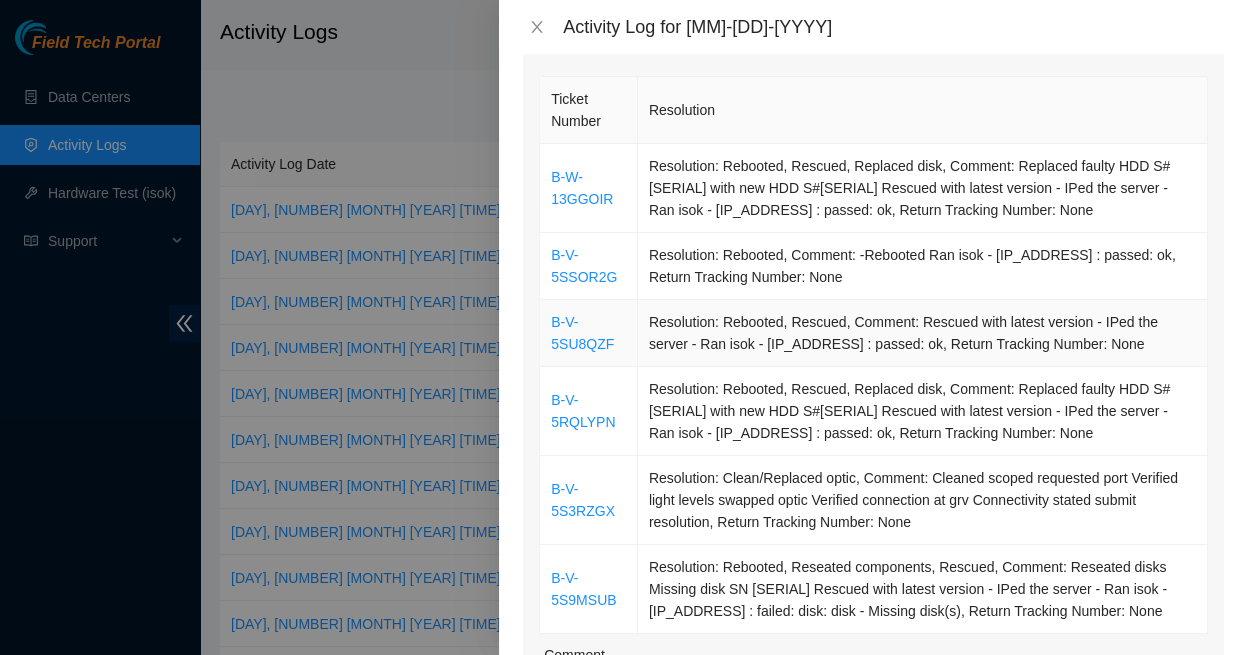 scroll, scrollTop: 205, scrollLeft: 0, axis: vertical 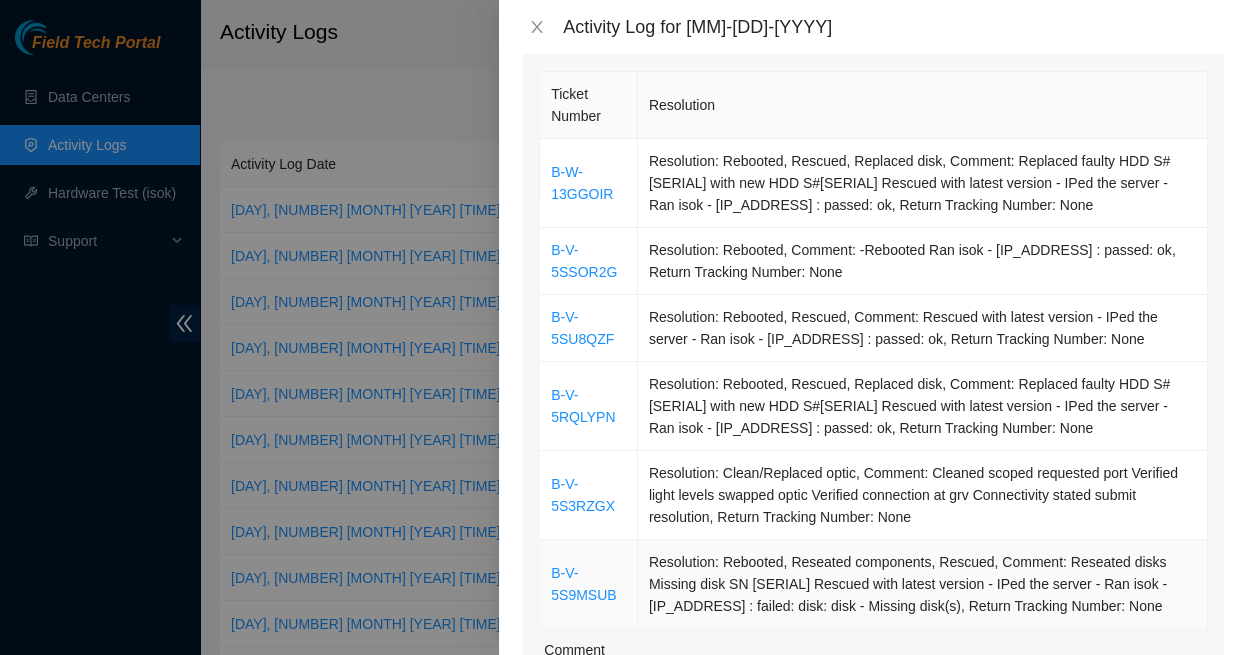 drag, startPoint x: 547, startPoint y: 145, endPoint x: 950, endPoint y: 520, distance: 550.4852 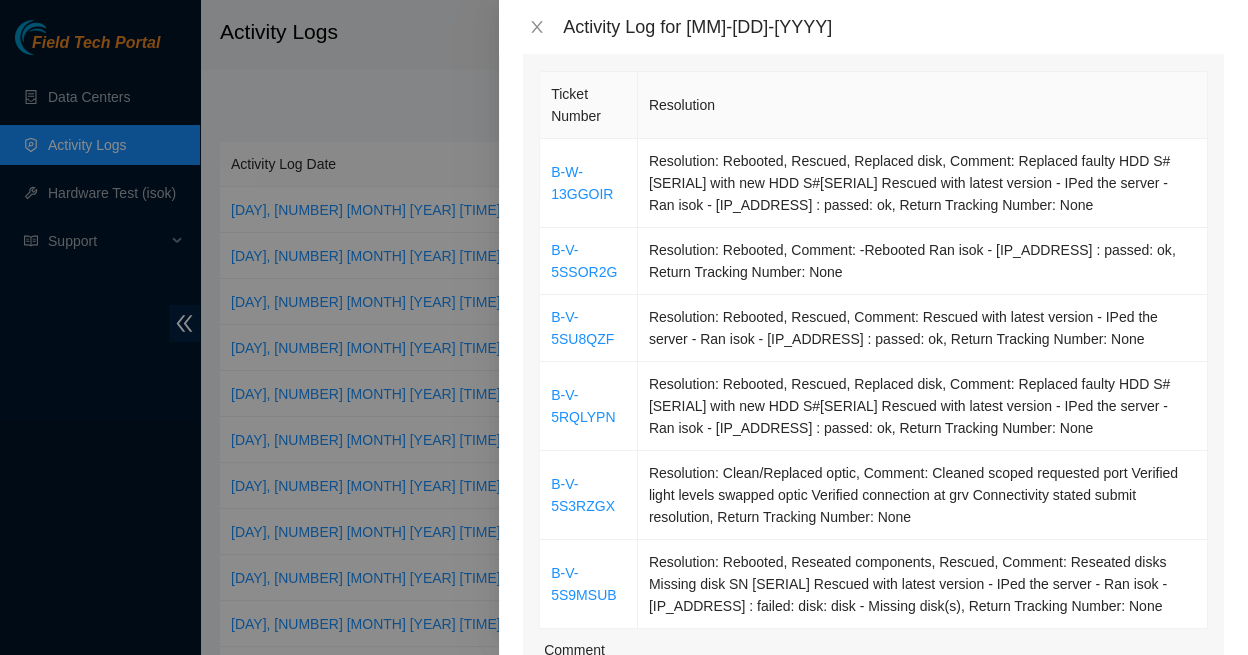 click on "Comment" at bounding box center (876, 654) 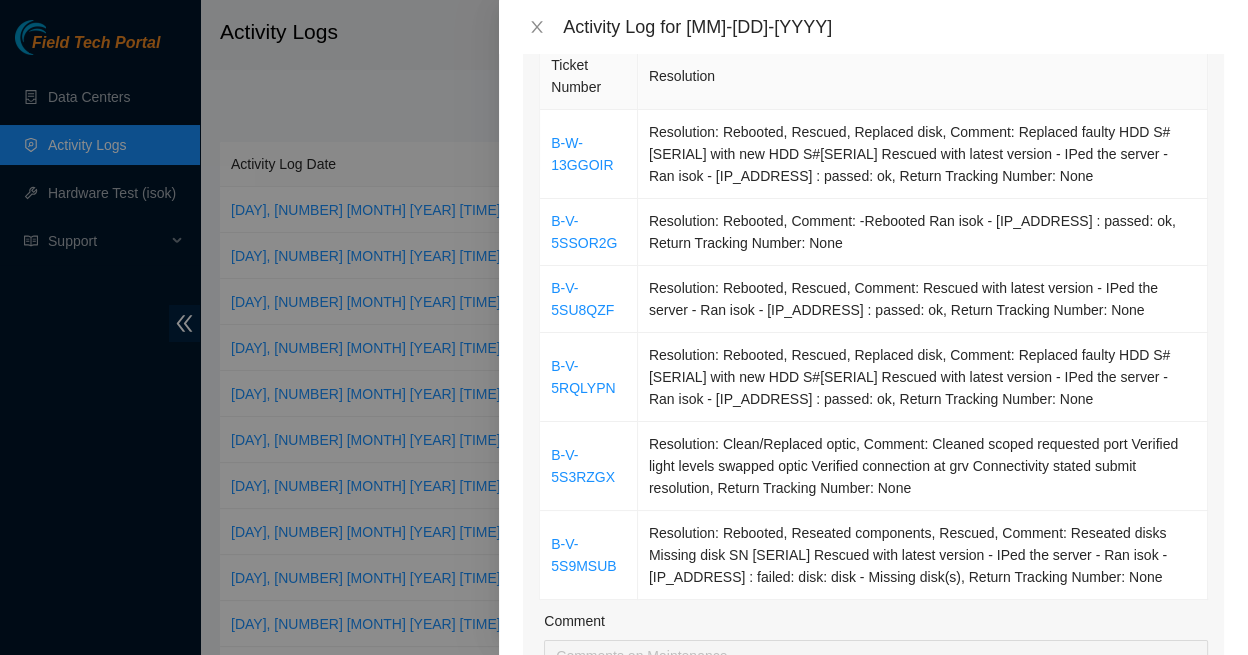 scroll, scrollTop: 246, scrollLeft: 0, axis: vertical 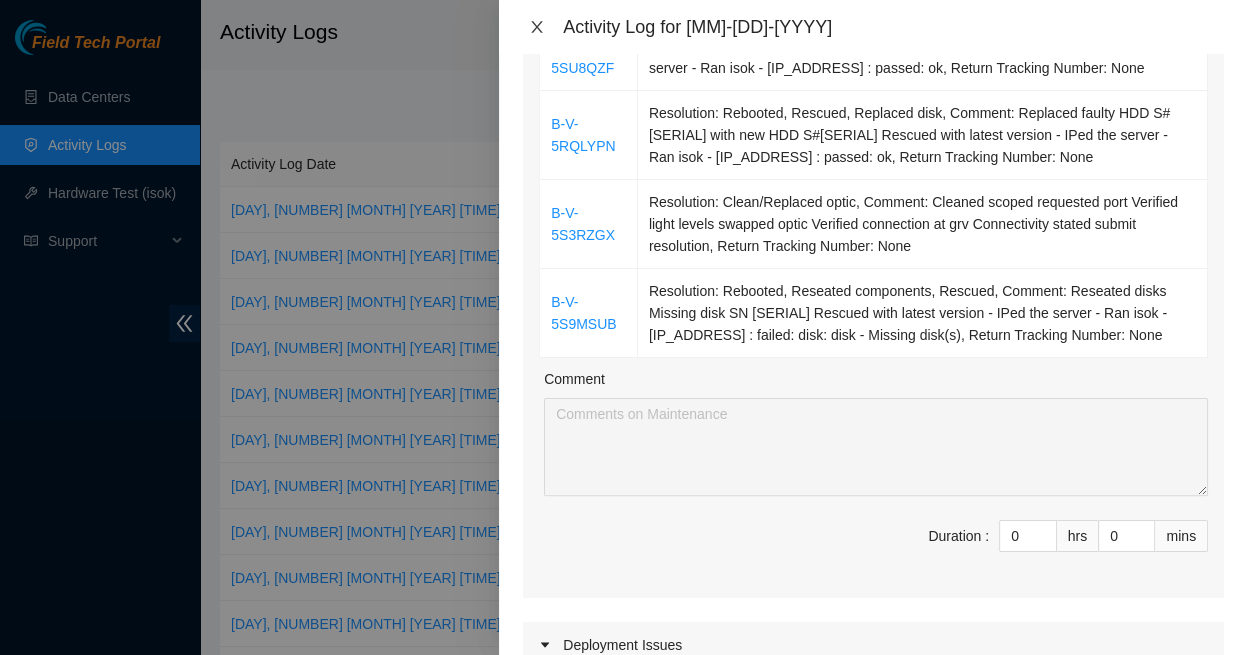 click 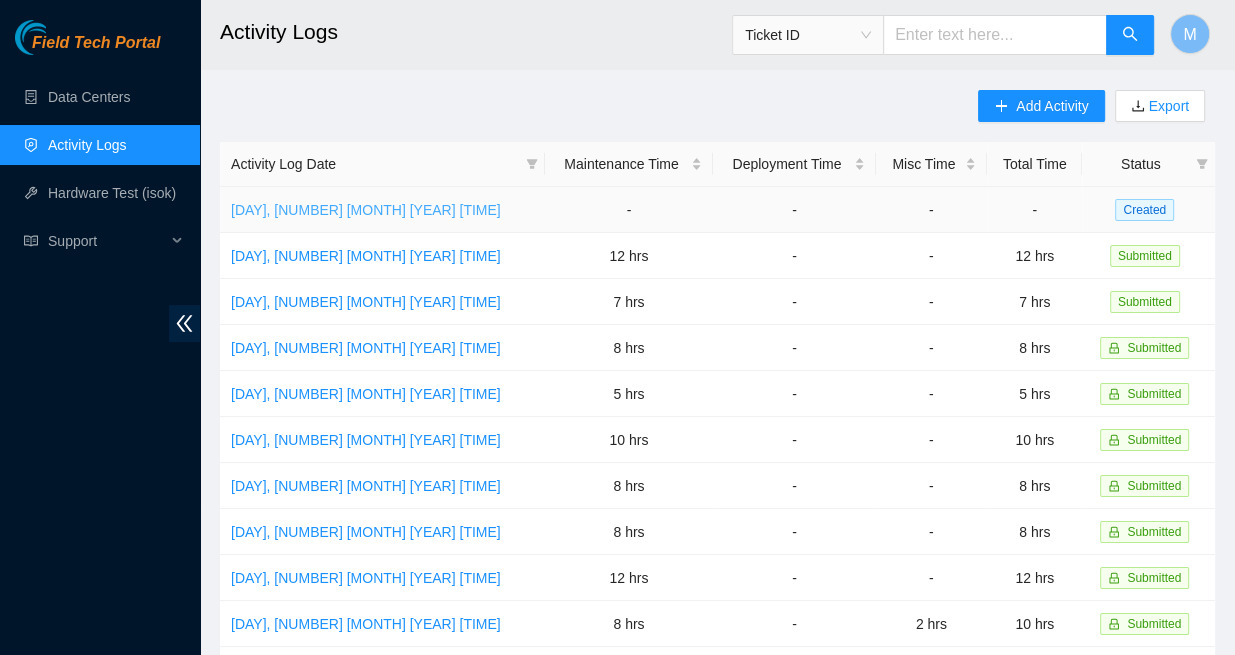 click on "[DAY], [NUMBER] [MONTH] [YEAR] [TIME]" at bounding box center [366, 210] 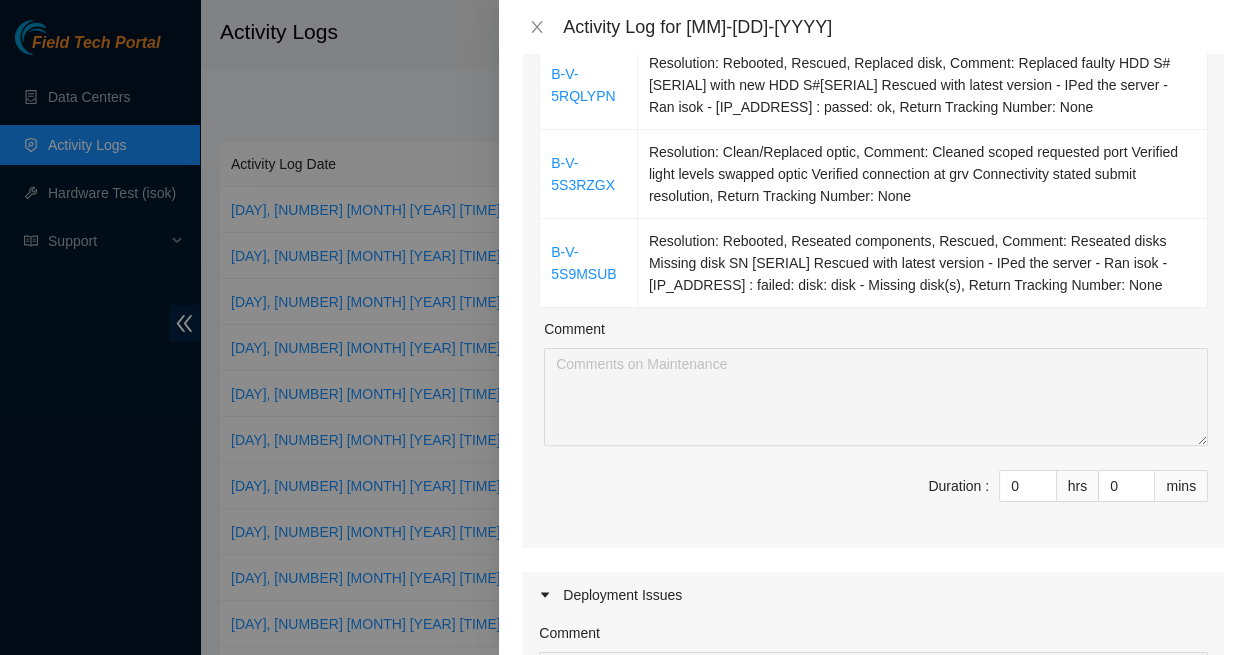 scroll, scrollTop: 528, scrollLeft: 0, axis: vertical 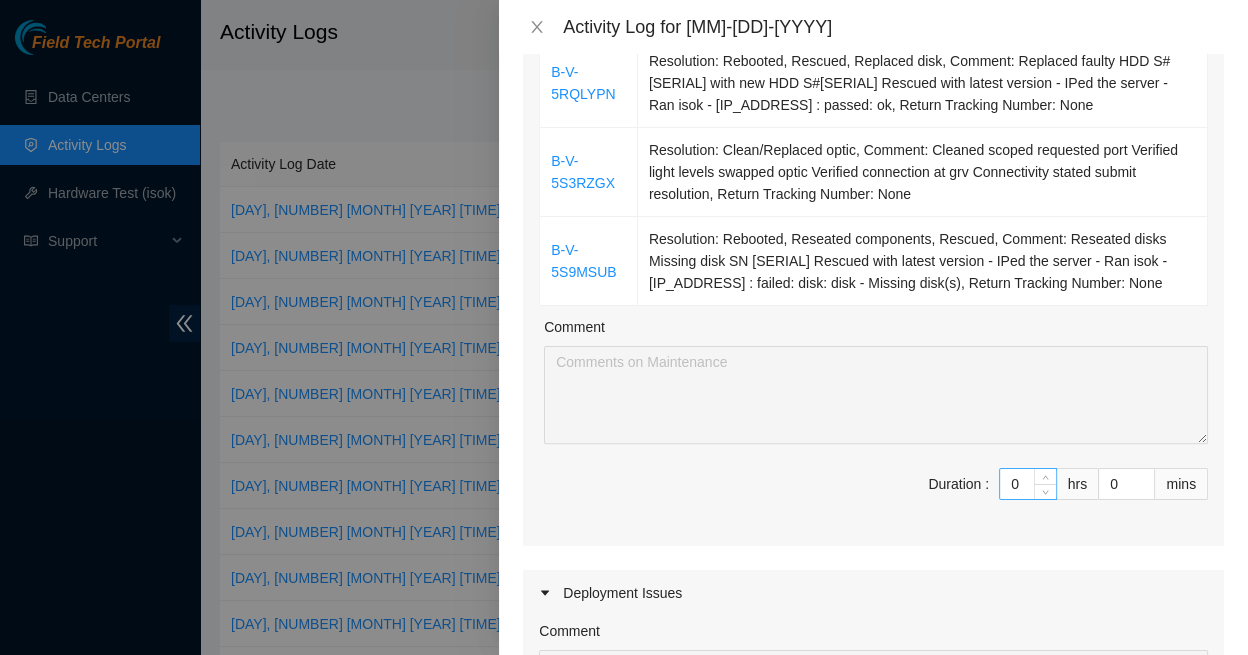 click on "0" at bounding box center (1028, 484) 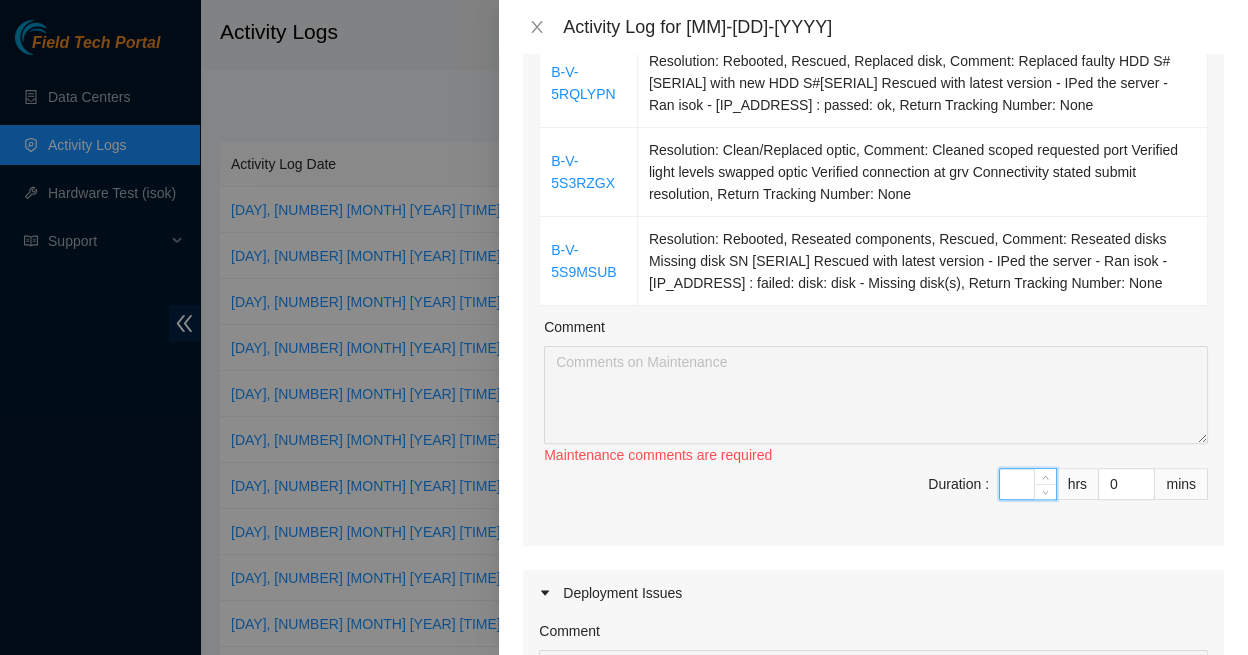 type on "9" 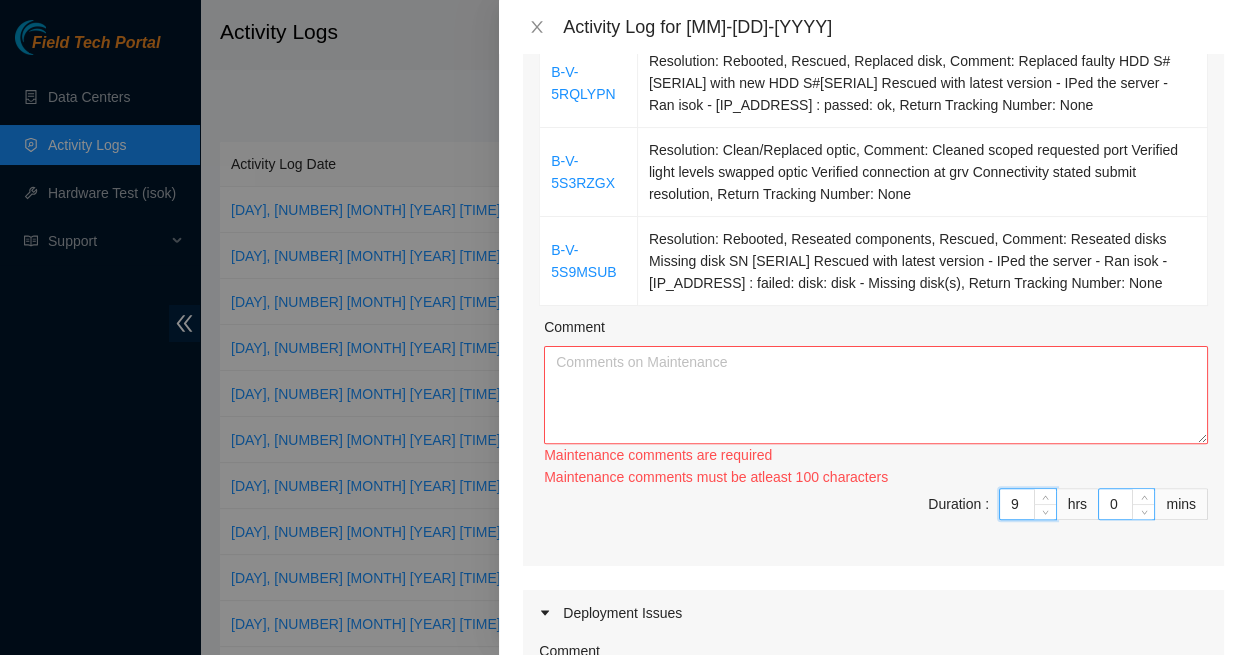 type on "9" 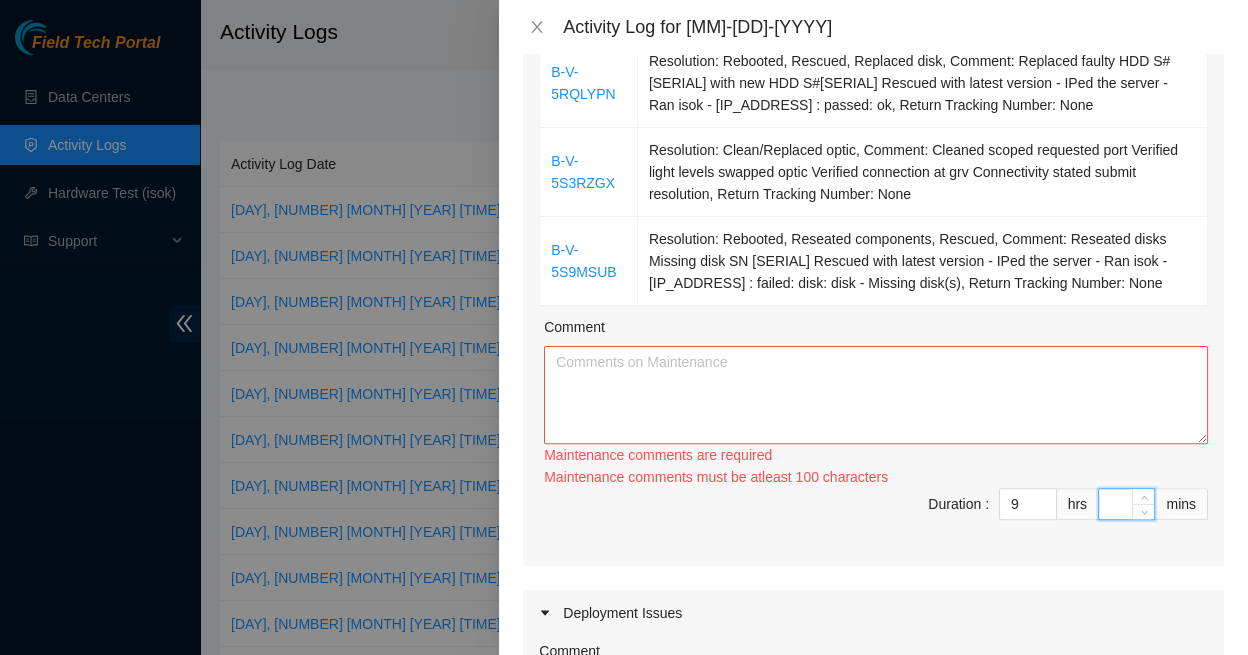 type on "3" 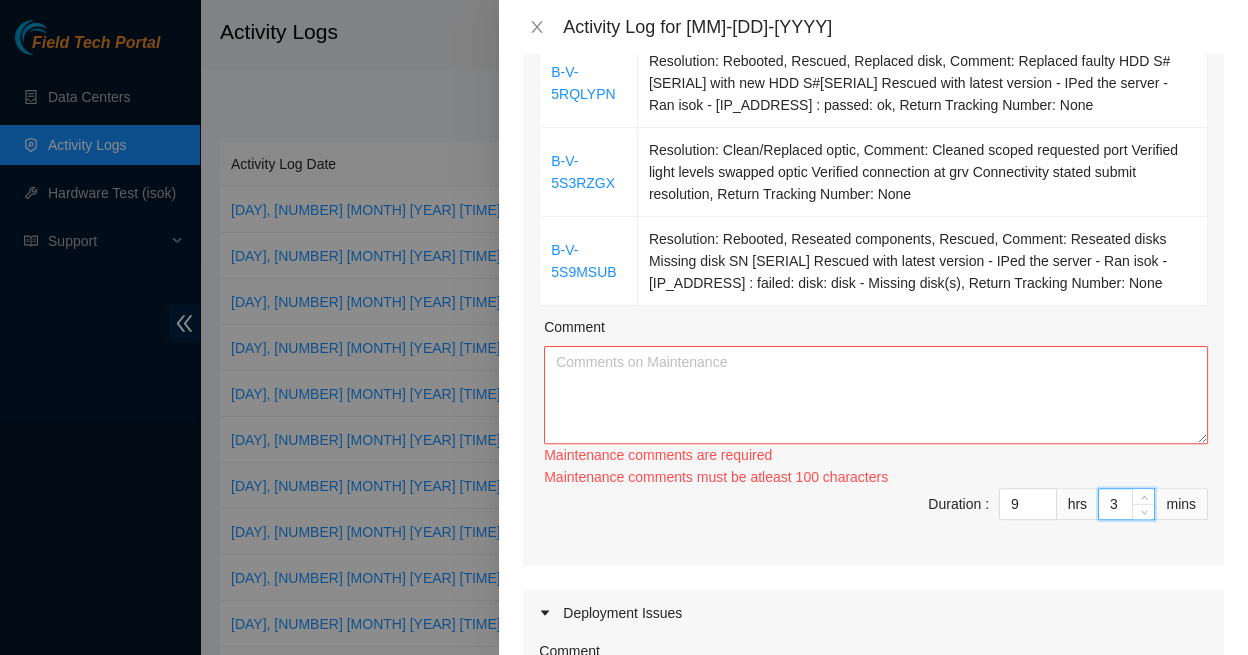 type on "30" 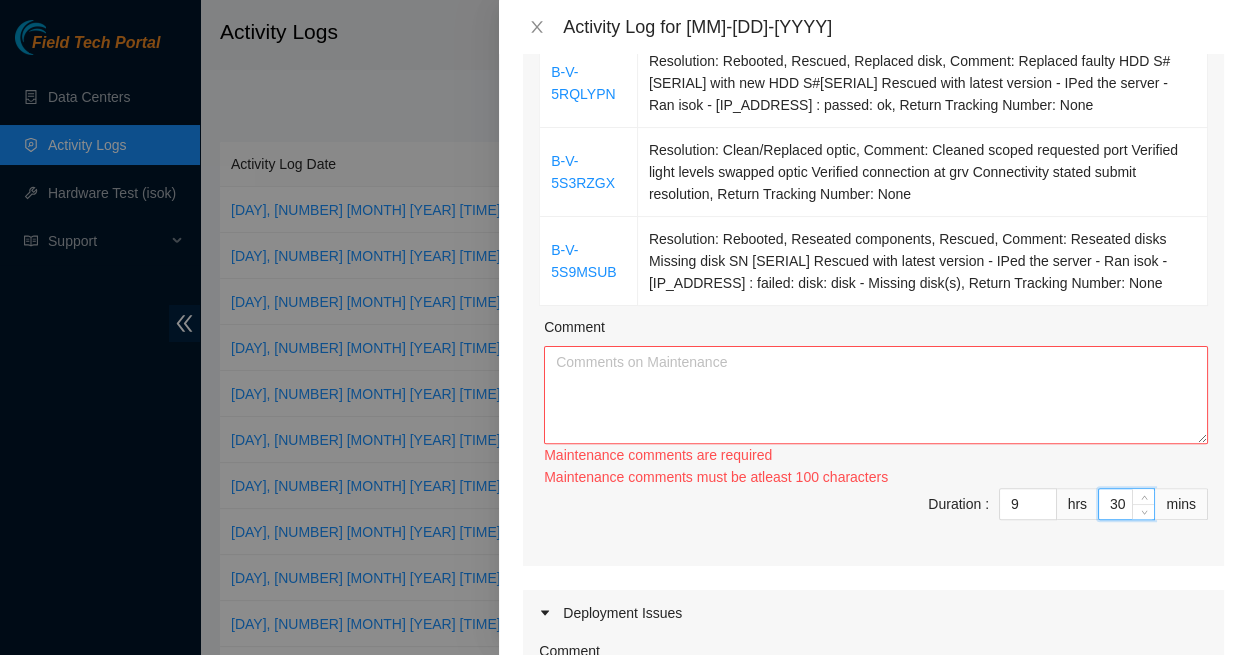 type on "30" 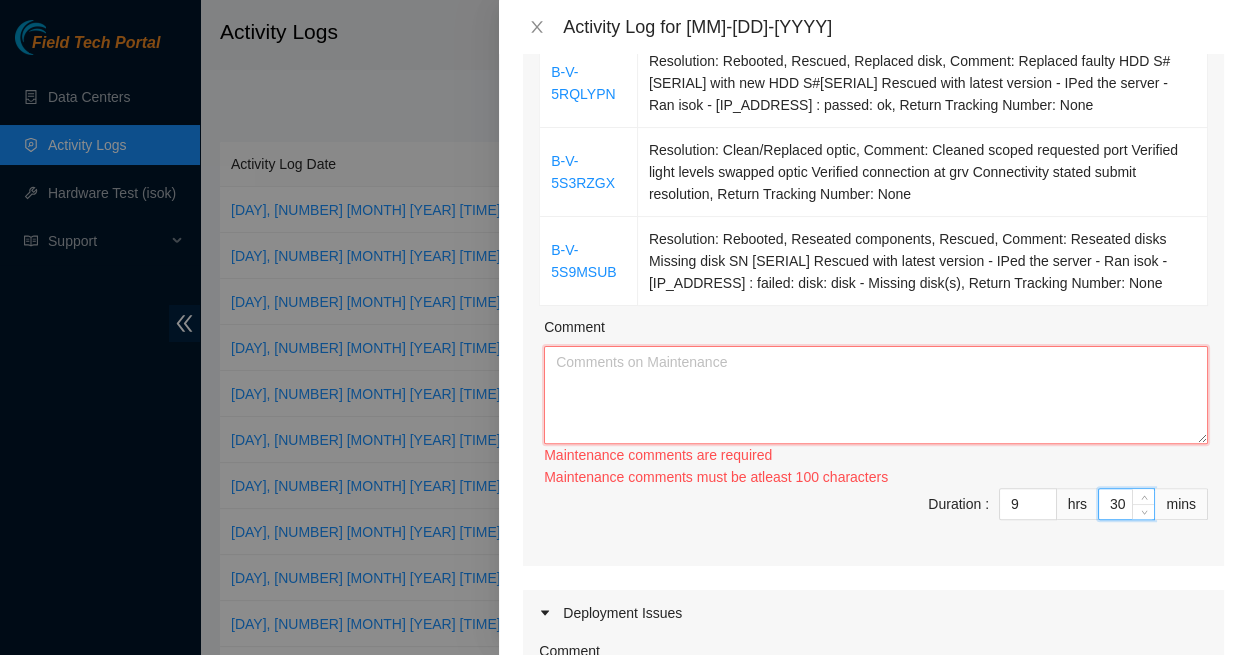 click on "Comment" at bounding box center [876, 395] 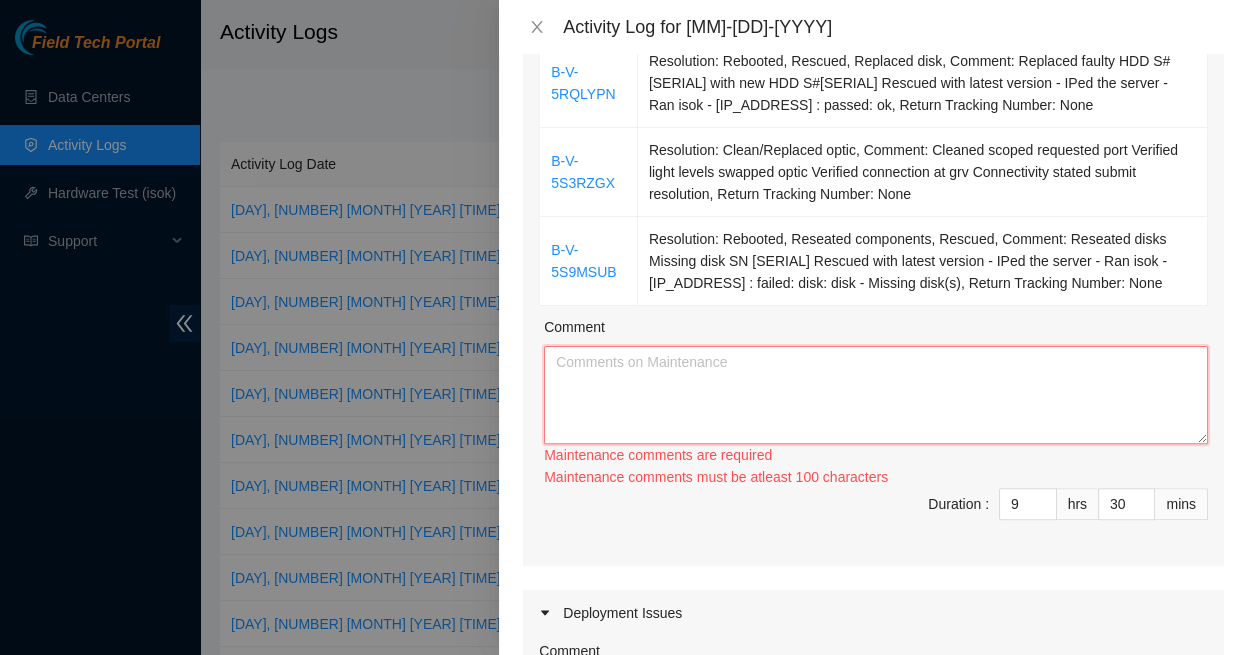 paste on "B-W-13GGOIR	Resolution: Rebooted, Rescued, Replaced disk, Comment: Replaced faulty HDD S#[SERIAL] with new HDD S#[SERIAL] Rescued with latest version - IPed the server - Ran isok - [IP_ADDRESS] : passed: ok, Return Tracking Number: None
B-V-5SSOR2G	Resolution: Rebooted, Comment: -Rebooted Ran isok - [IP_ADDRESS] : passed: ok, Return Tracking Number: None
B-V-5SU8QZF	Resolution: Rebooted, Rescued, Comment: Rescued with latest version - IPed the server - Ran isok - [IP_ADDRESS] : passed: ok, Return Tracking Number: None
B-V-5RQLYPN	Resolution: Rebooted, Rescued, Replaced disk, Comment: Replaced faulty HDD S#[SERIAL] with new HDD S#[SERIAL] Rescued with latest version - IPed the server - Ran isok - [IP_ADDRESS] : passed: ok, Return Tracking Number: None
B-V-5S3RZGX	Resolution: Clean/Replaced optic, Comment: Cleaned scoped requested port Verified light levels swapped optic Verified connection at grv Connectivity stated submit resolution, Return Tracking Number: None
B-V-5S9MSUB	Resolution: Reb..." 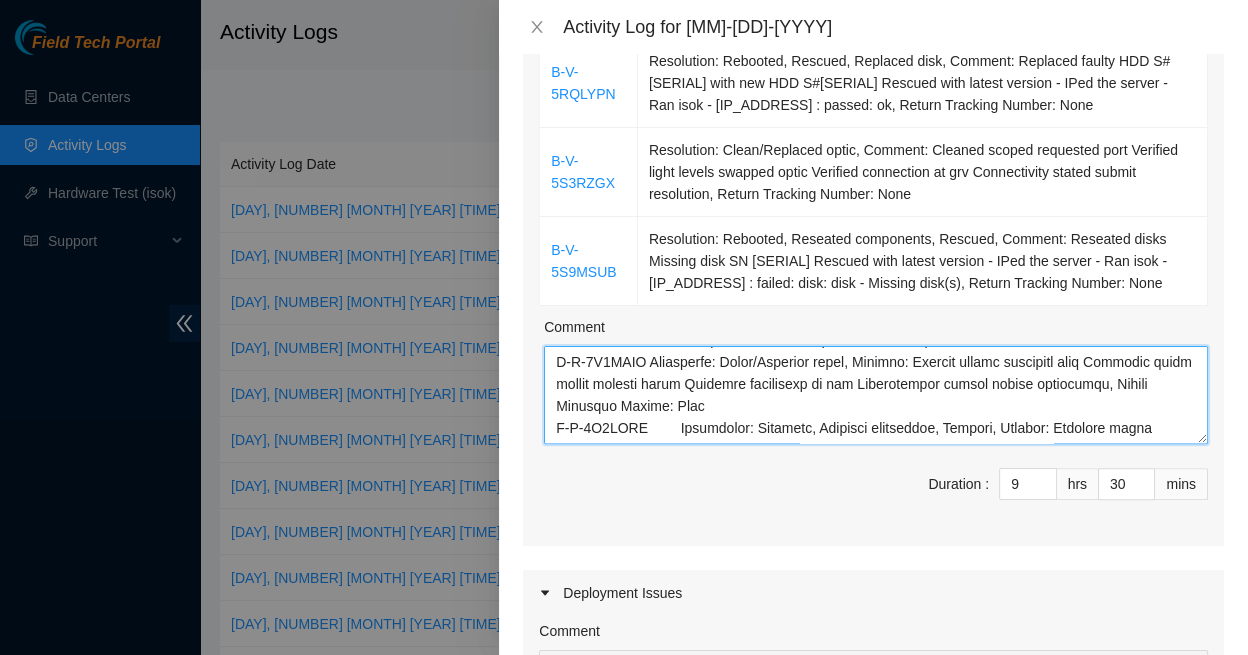 scroll, scrollTop: 231, scrollLeft: 0, axis: vertical 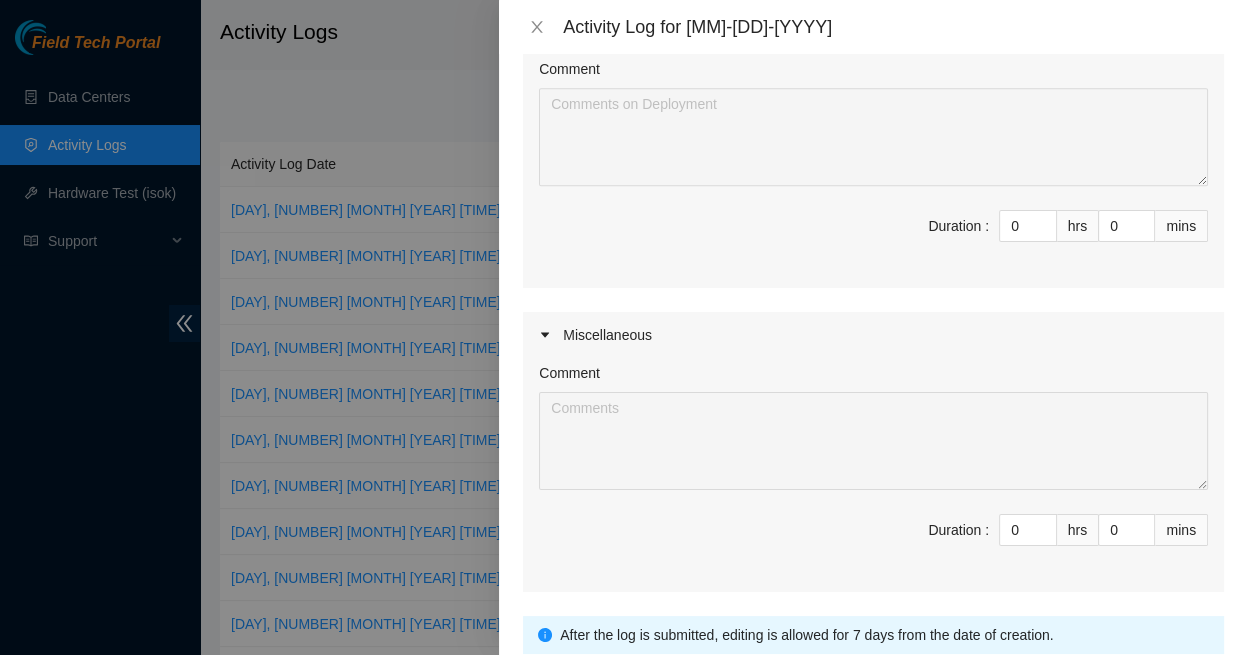 type on "B-W-13GGOIR	Resolution: Rebooted, Rescued, Replaced disk, Comment: Replaced faulty HDD S#[SERIAL] with new HDD S#[SERIAL] Rescued with latest version - IPed the server - Ran isok - [IP_ADDRESS] : passed: ok, Return Tracking Number: None
B-V-5SSOR2G	Resolution: Rebooted, Comment: -Rebooted Ran isok - [IP_ADDRESS] : passed: ok, Return Tracking Number: None
B-V-5SU8QZF	Resolution: Rebooted, Rescued, Comment: Rescued with latest version - IPed the server - Ran isok - [IP_ADDRESS] : passed: ok, Return Tracking Number: None
B-V-5RQLYPN	Resolution: Rebooted, Rescued, Replaced disk, Comment: Replaced faulty HDD S#[SERIAL] with new HDD S#[SERIAL] Rescued with latest version - IPed the server - Ran isok - [IP_ADDRESS] : passed: ok, Return Tracking Number: None
B-V-5S3RZGX	Resolution: Clean/Replaced optic, Comment: Cleaned scoped requested port Verified light levels swapped optic Verified connection at grv Connectivity stated submit resolution, Return Tracking Number: None
B-V-5S9MSUB	Resolution: Reb..." 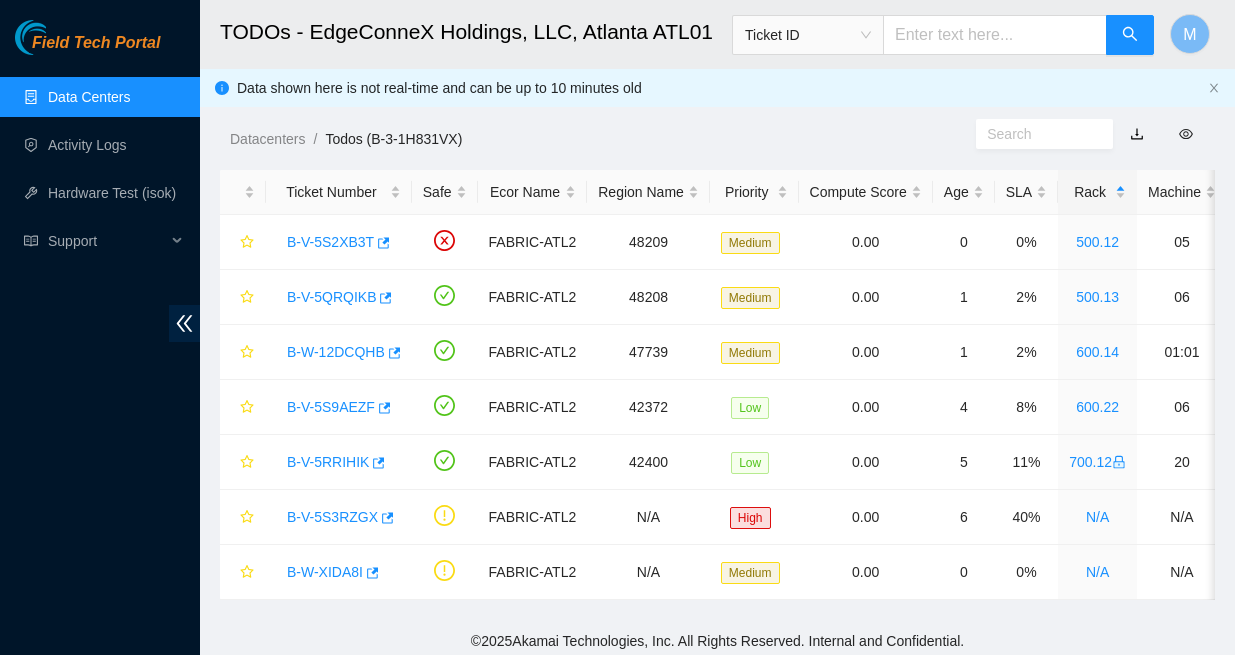 scroll, scrollTop: 0, scrollLeft: 0, axis: both 